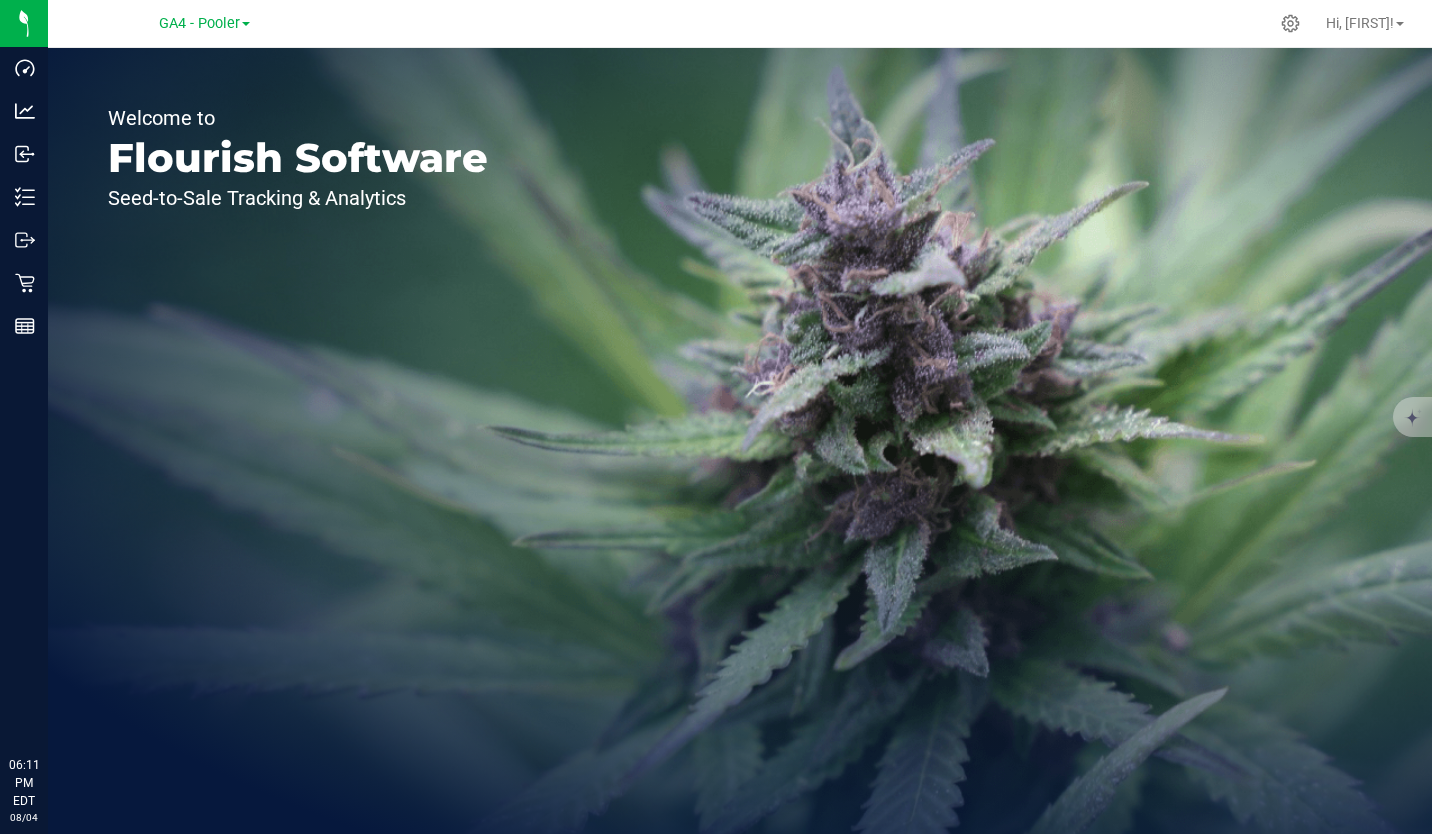 scroll, scrollTop: 0, scrollLeft: 0, axis: both 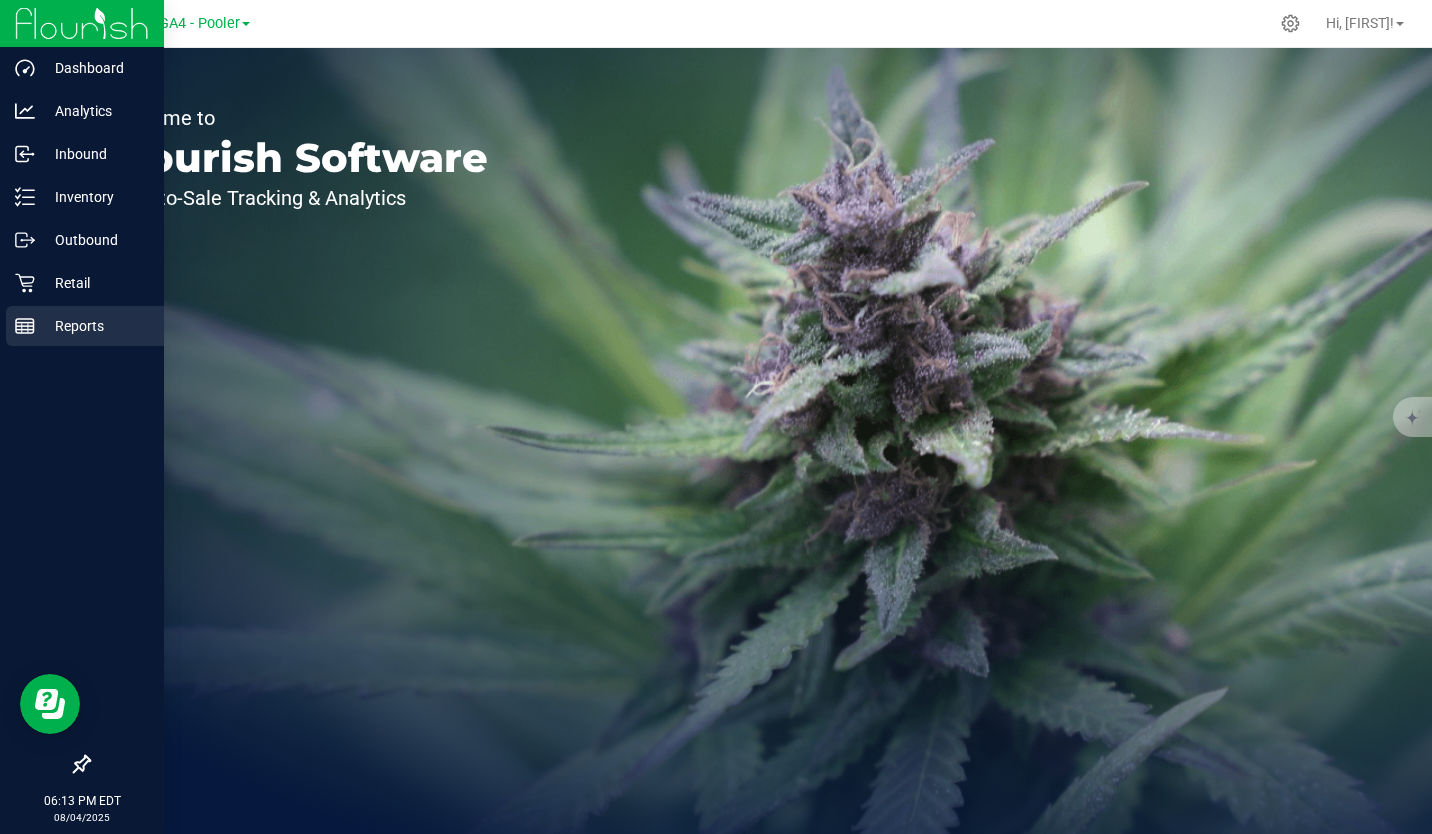 click on "Reports" at bounding box center [95, 326] 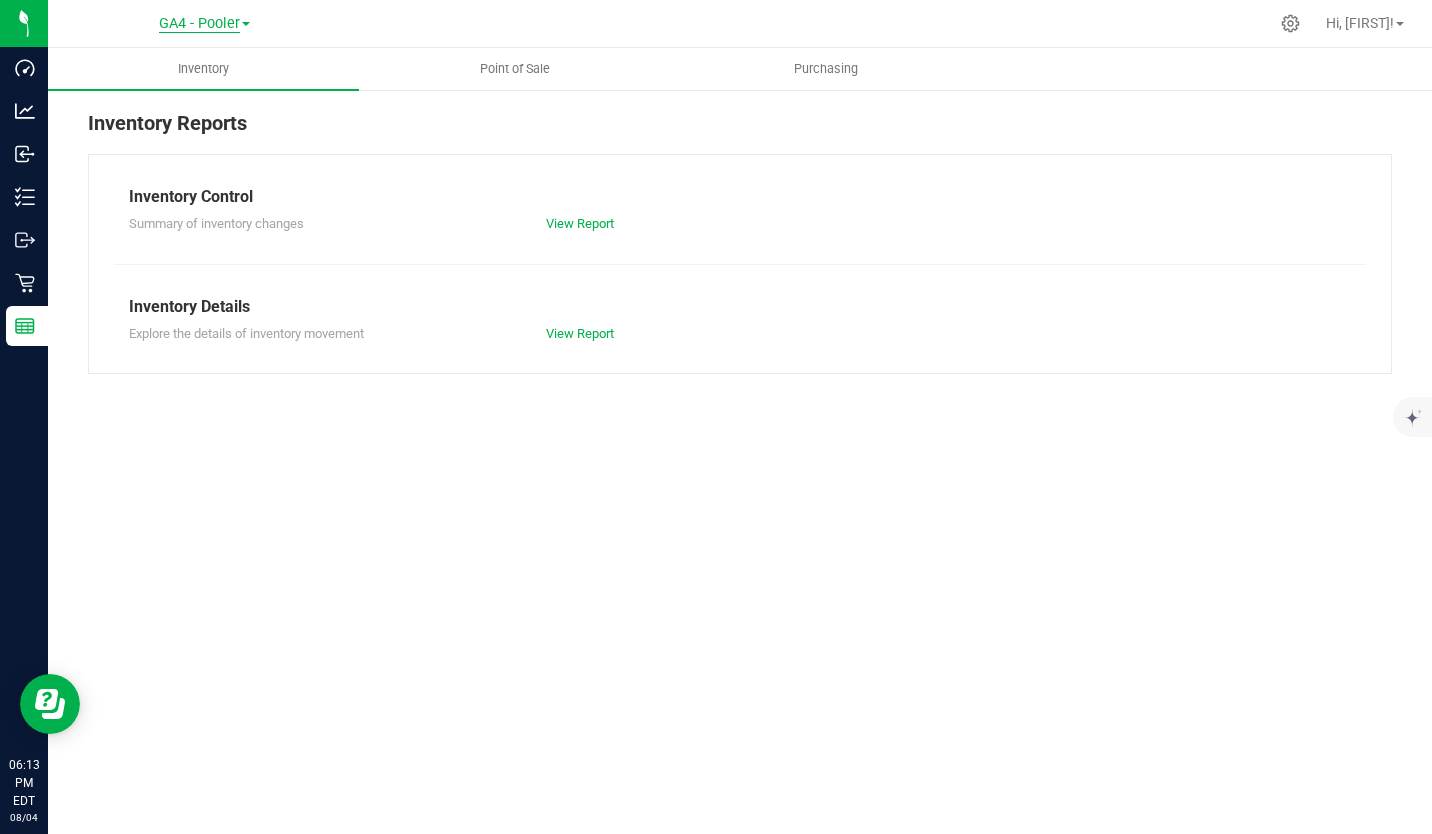 click on "GA4 - Pooler" at bounding box center [199, 24] 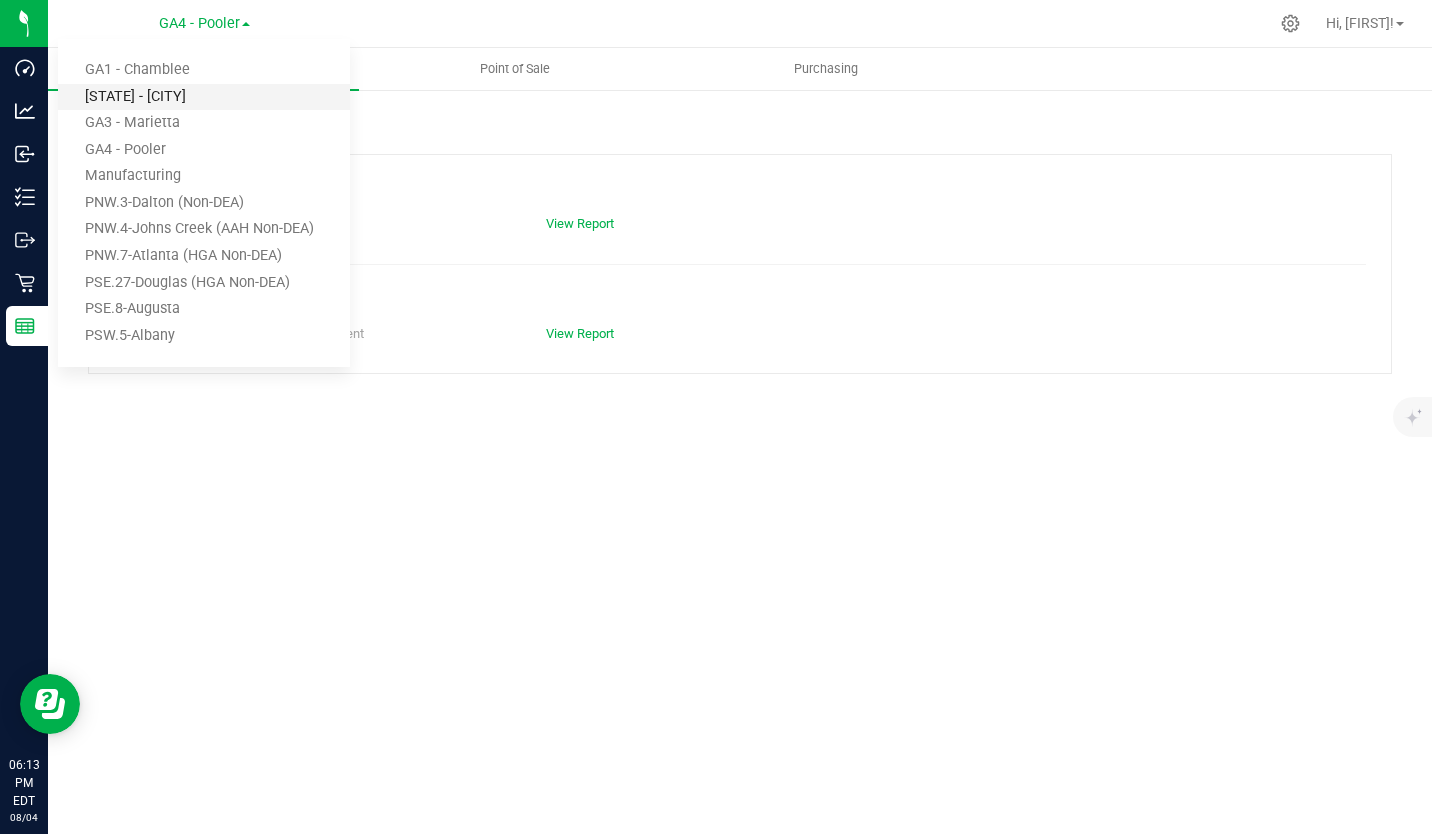 click on "[STATE] - [CITY]" at bounding box center [204, 97] 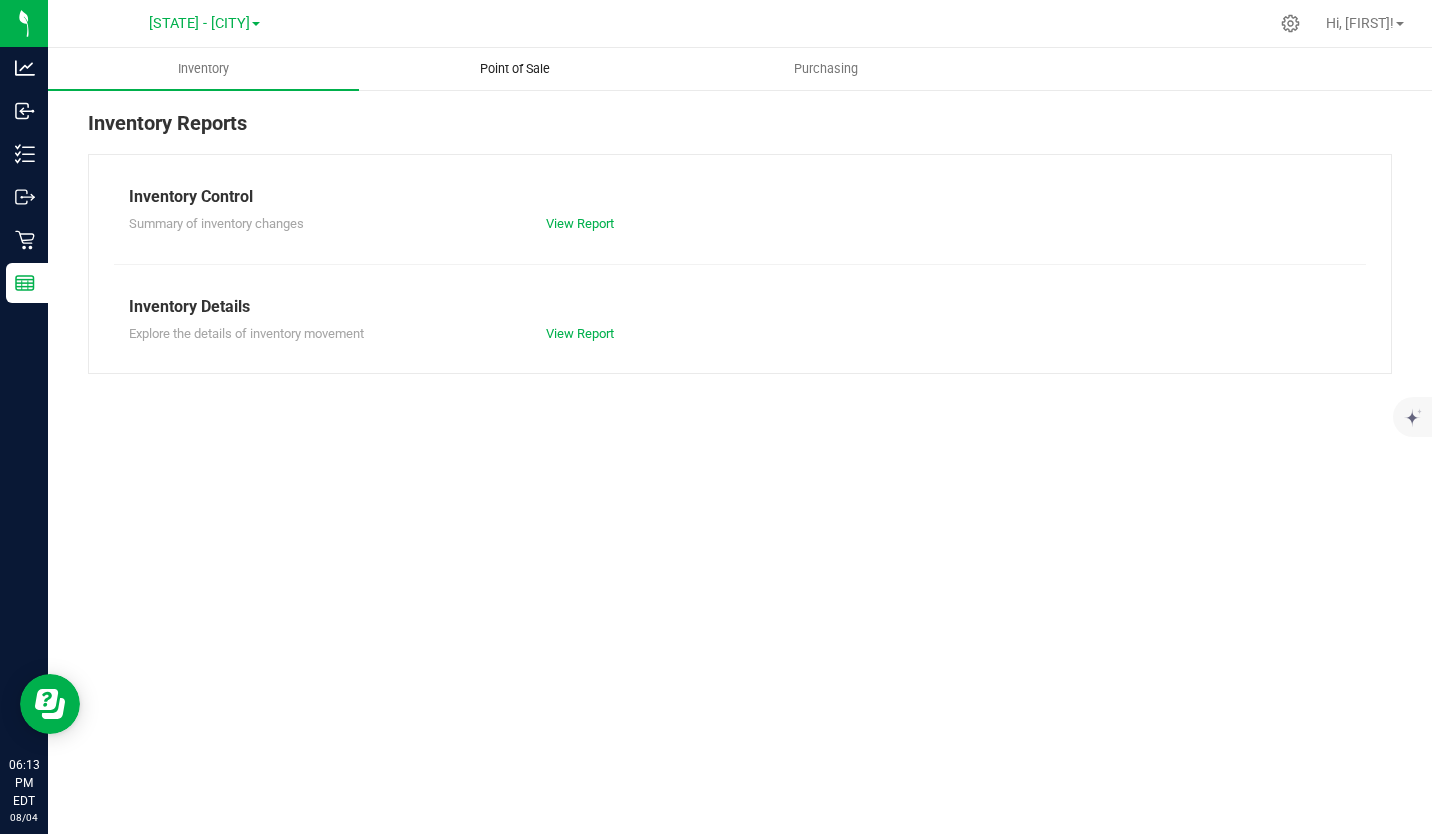 click on "Point of Sale" at bounding box center [515, 69] 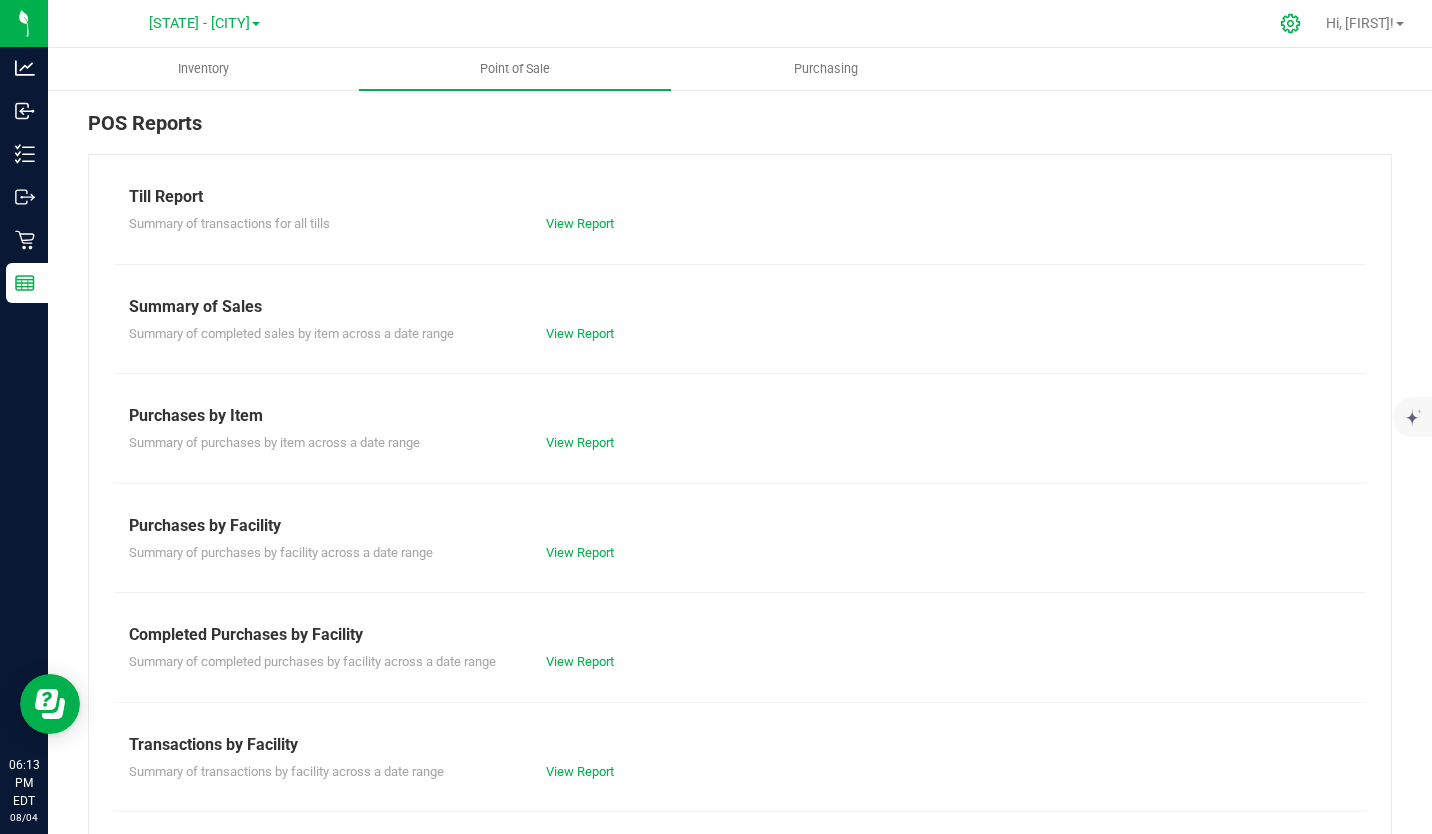 click 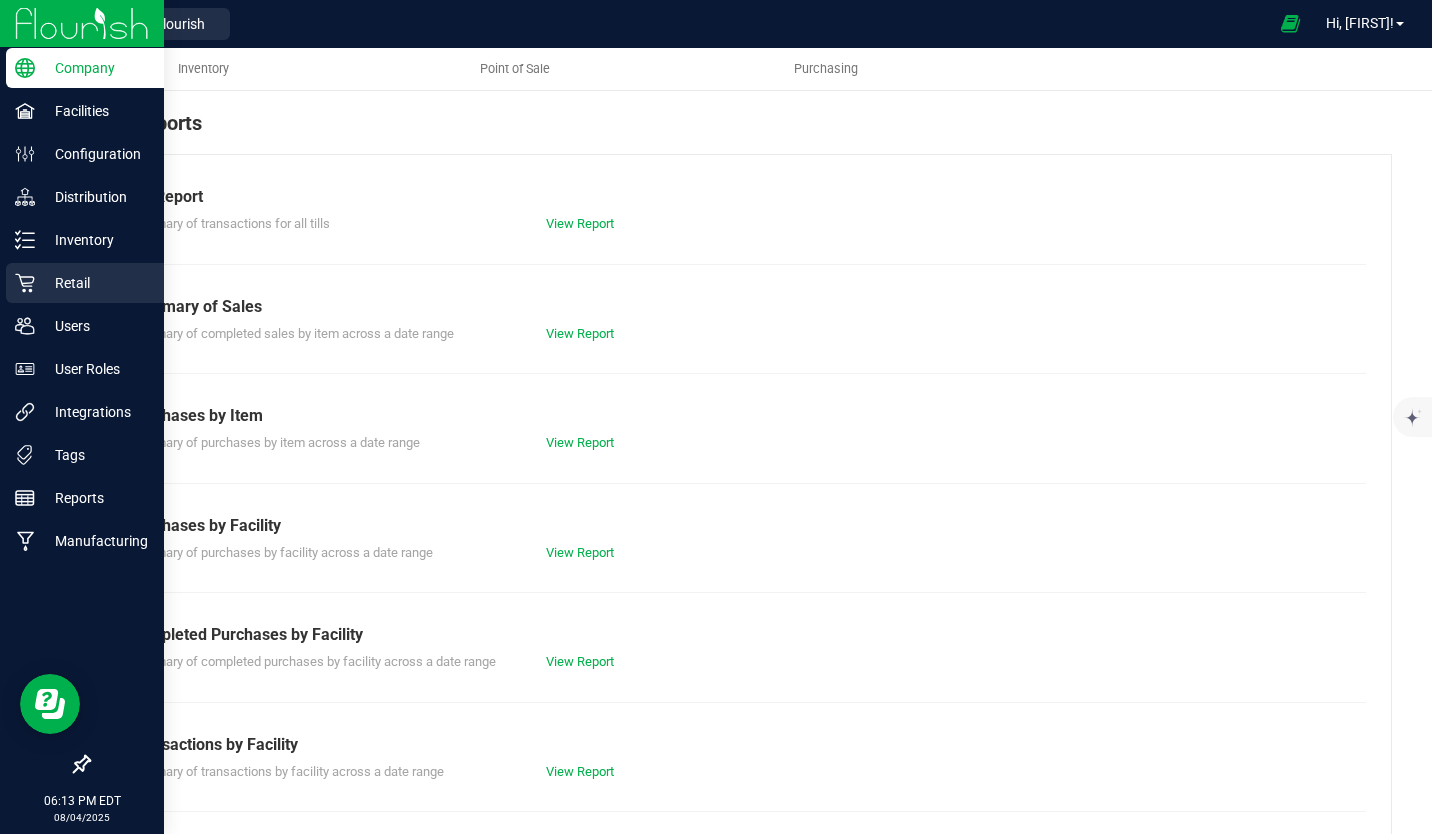 click on "Retail" at bounding box center [95, 283] 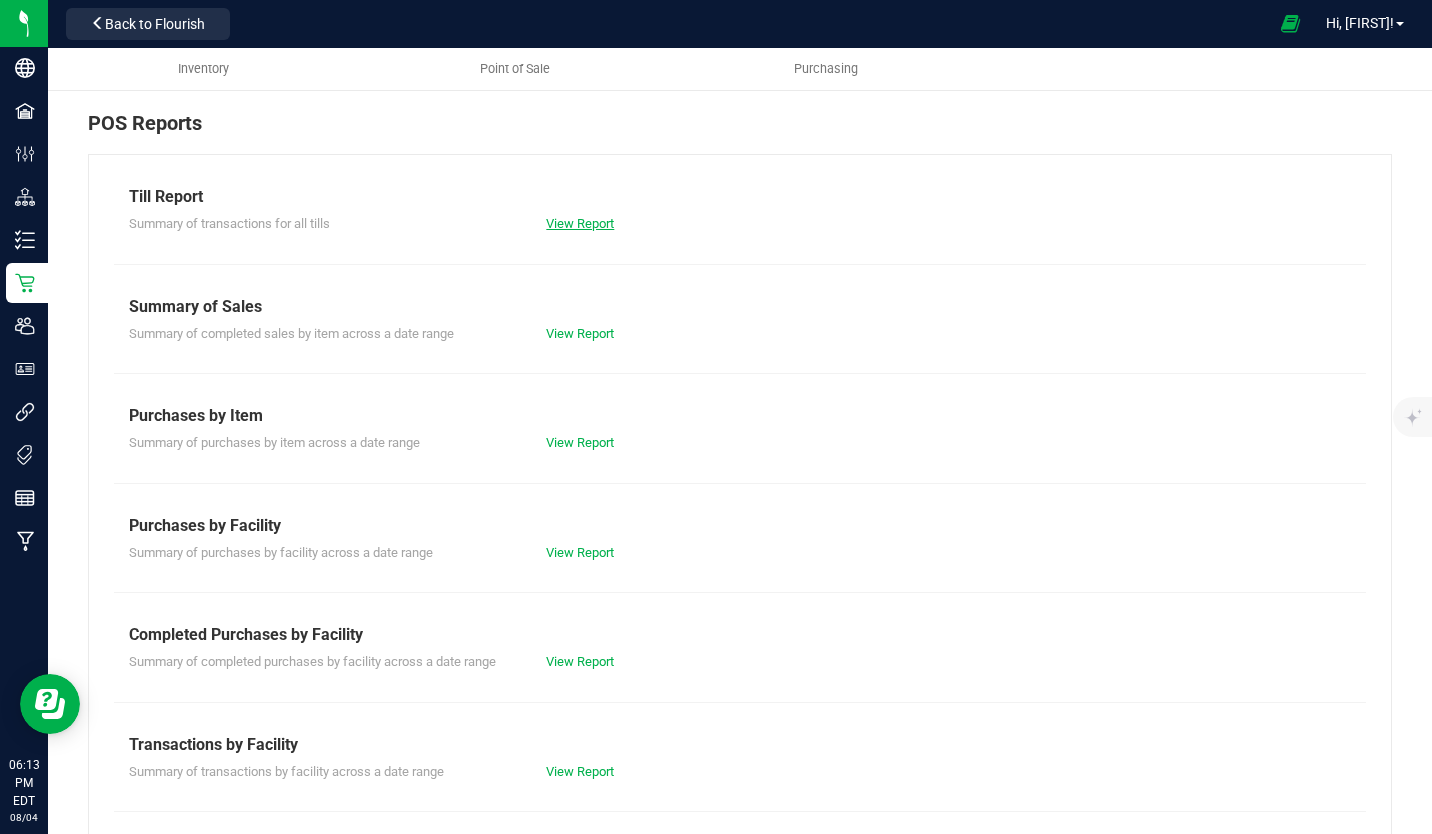 click on "View Report" at bounding box center (580, 223) 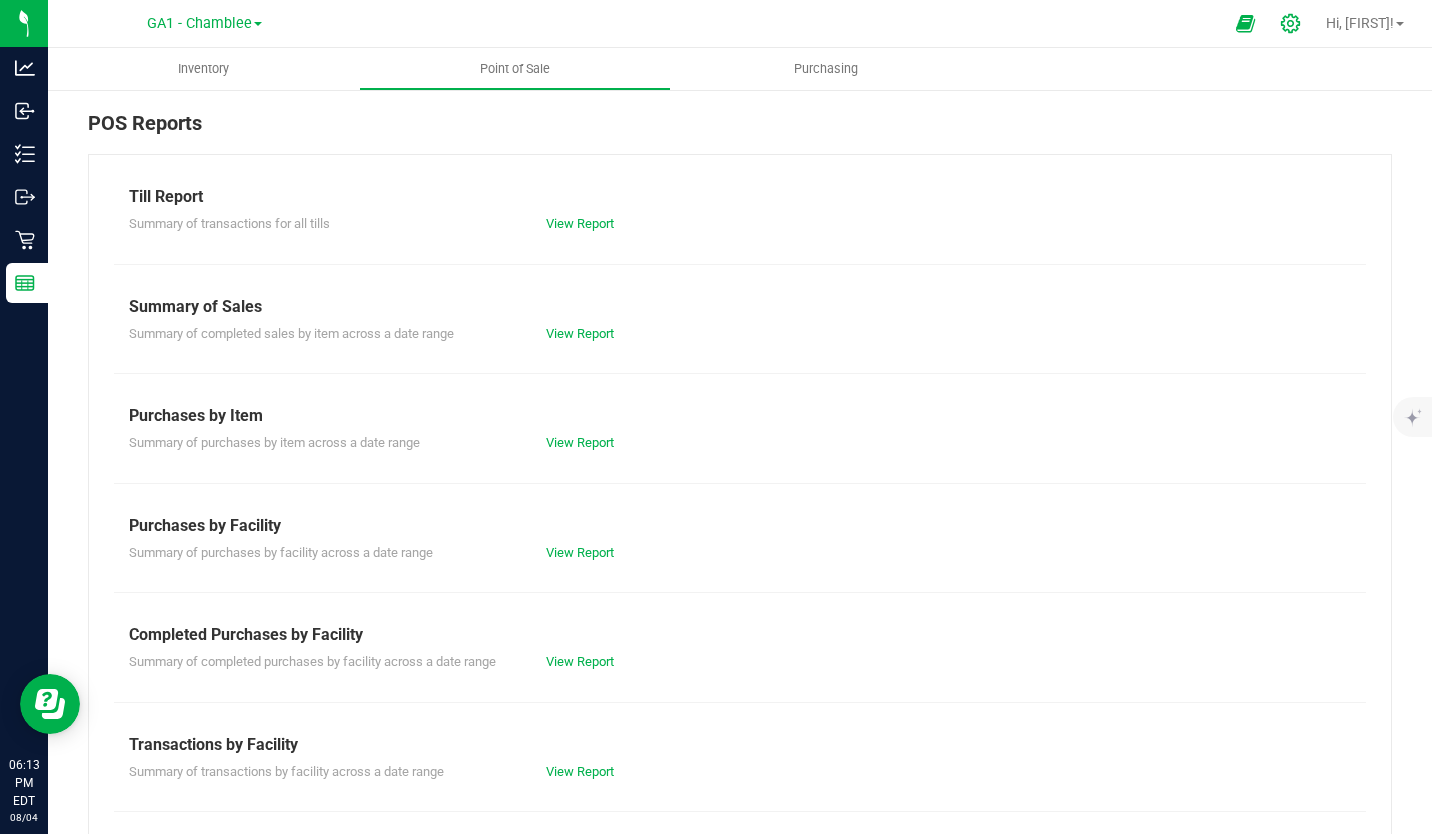 click 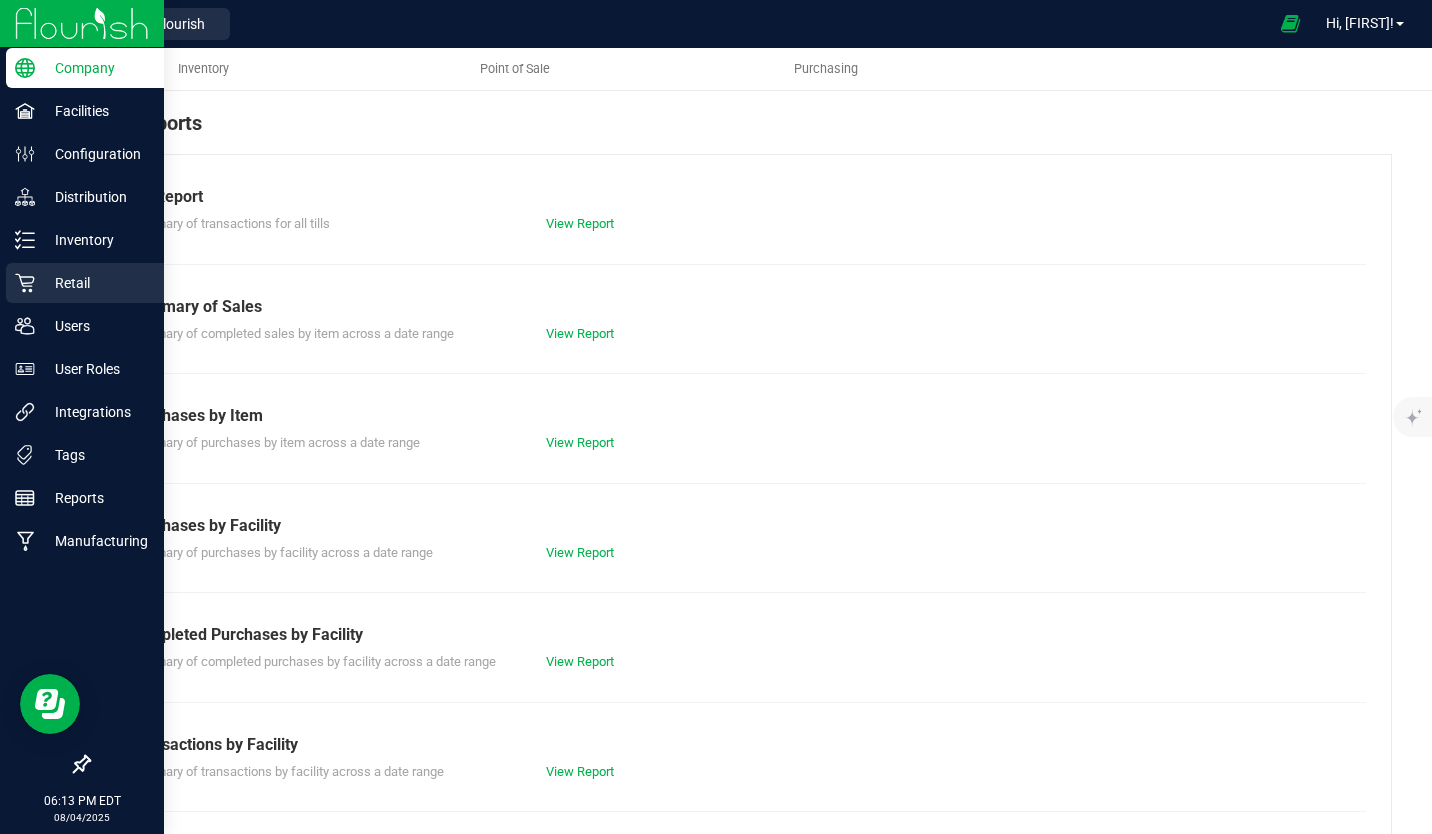 click on "Retail" at bounding box center (95, 283) 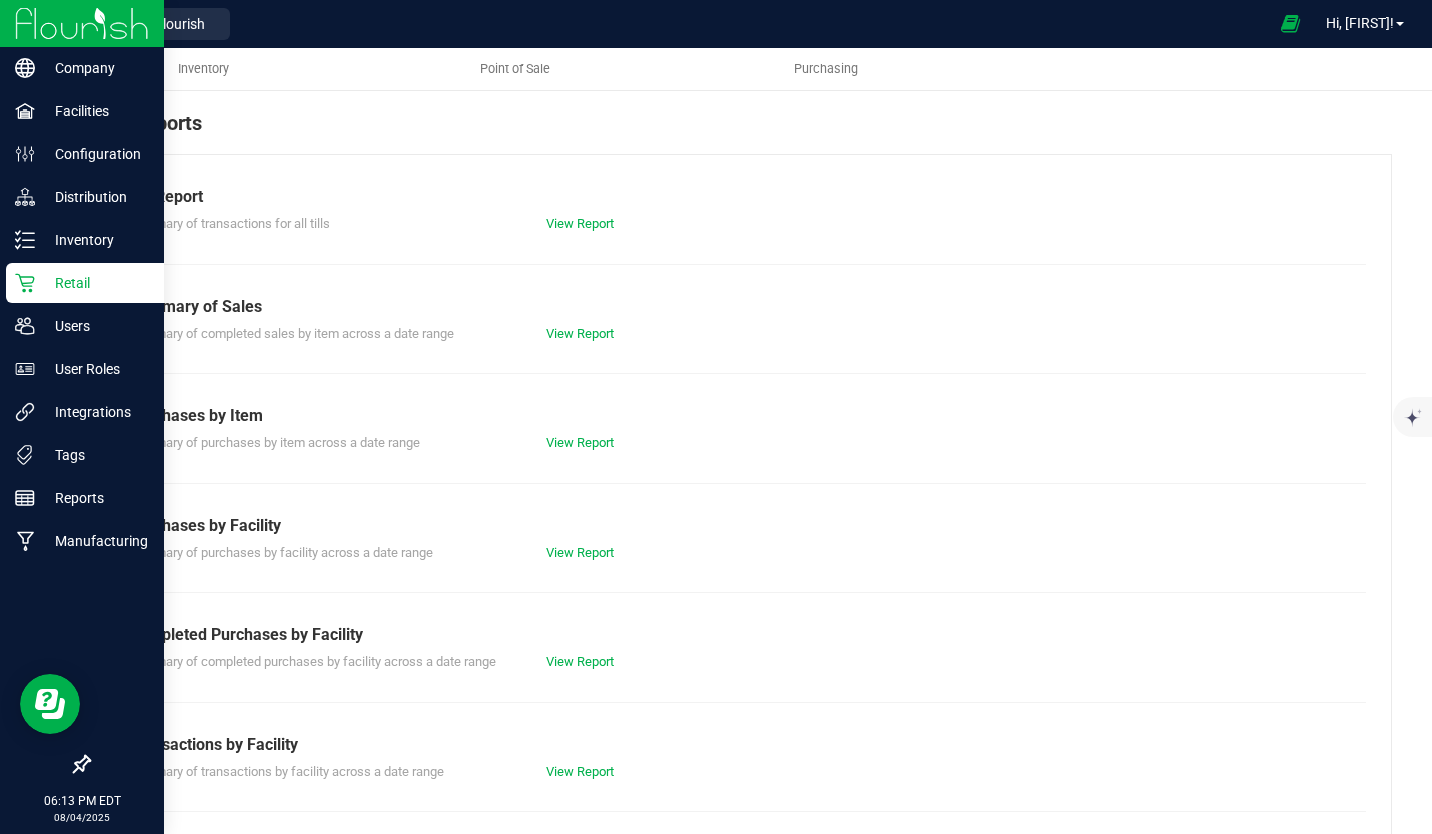 click on "Retail" at bounding box center (95, 283) 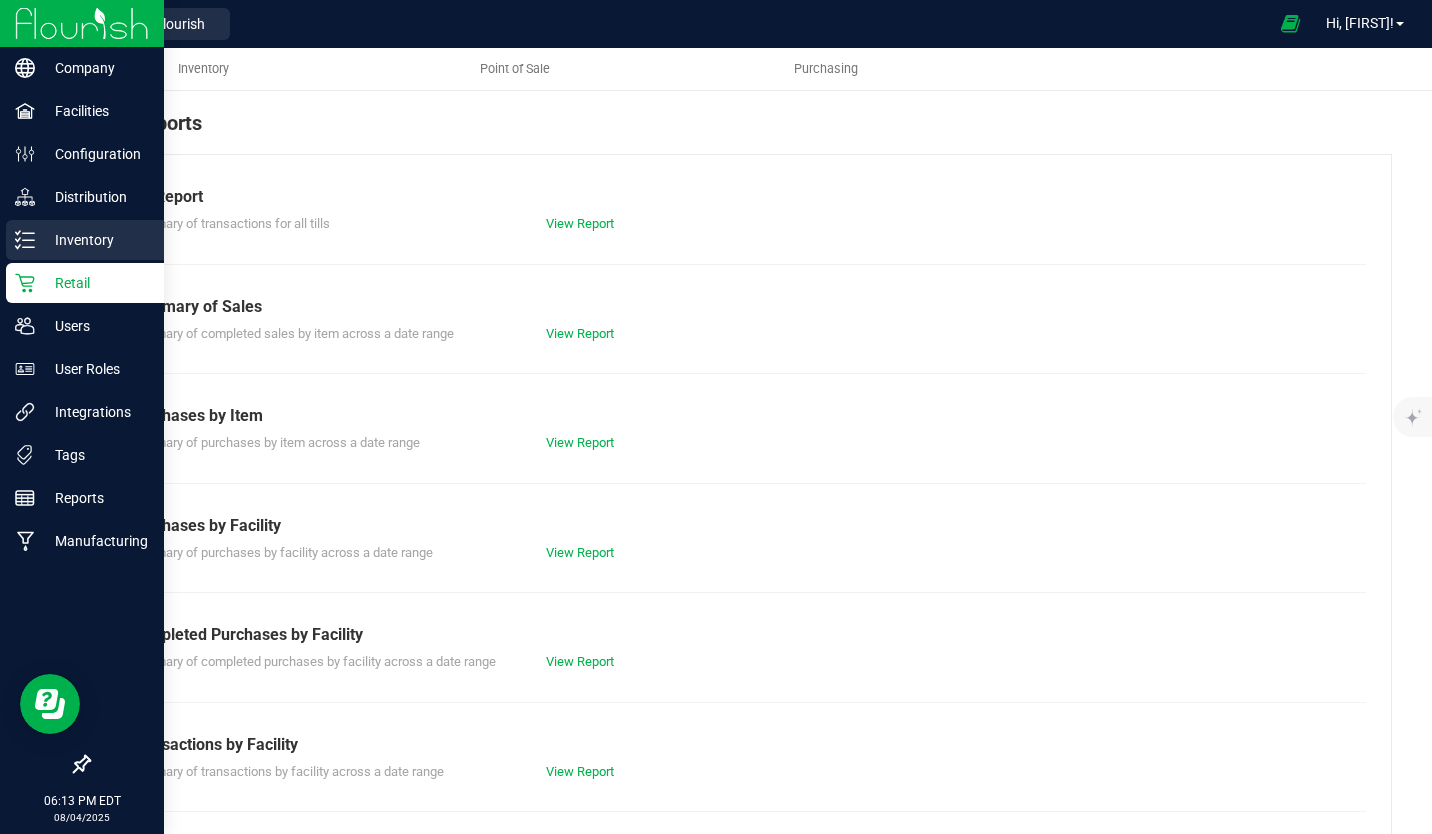 click on "Inventory" at bounding box center (95, 240) 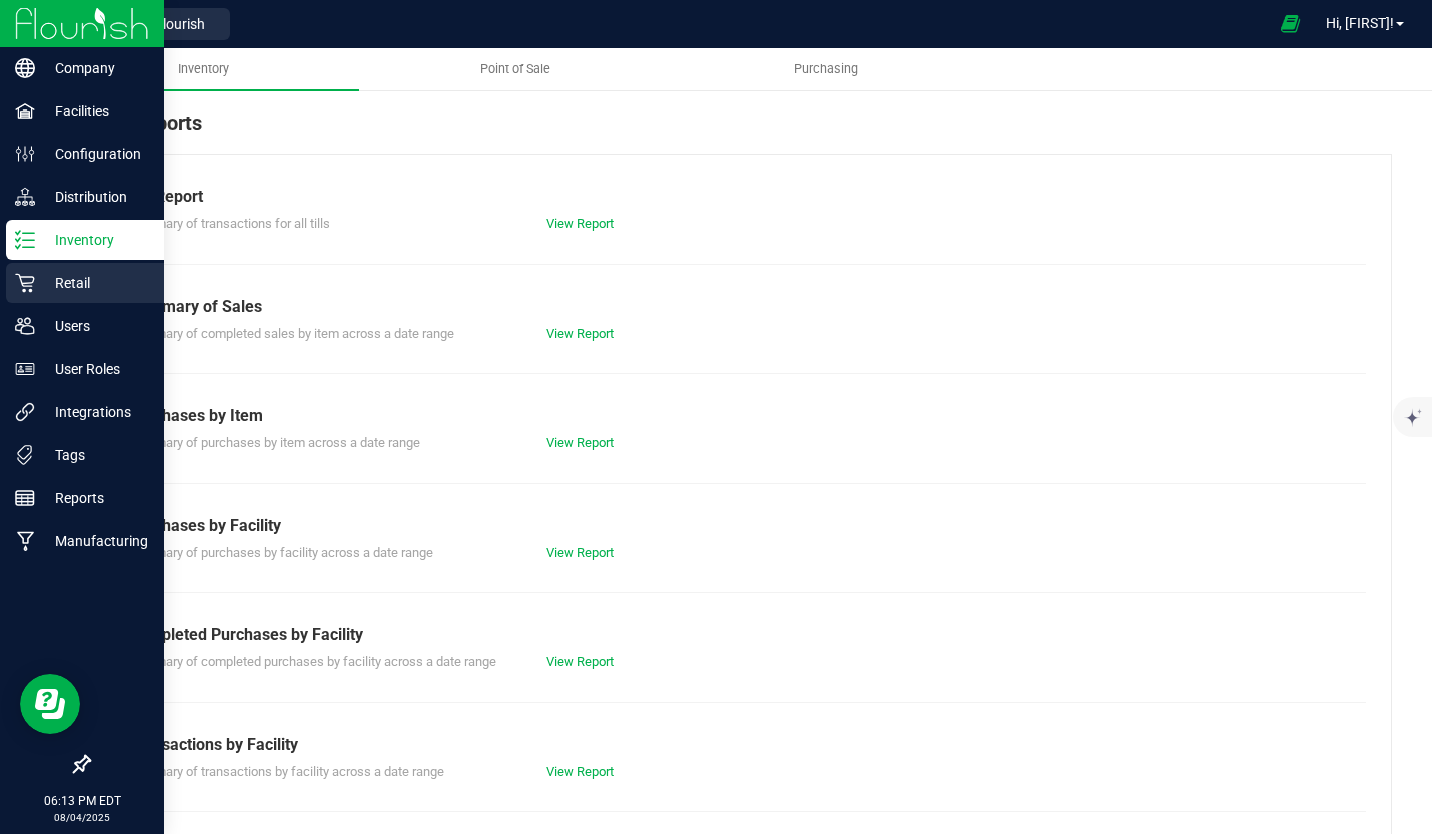 click on "Retail" at bounding box center [95, 283] 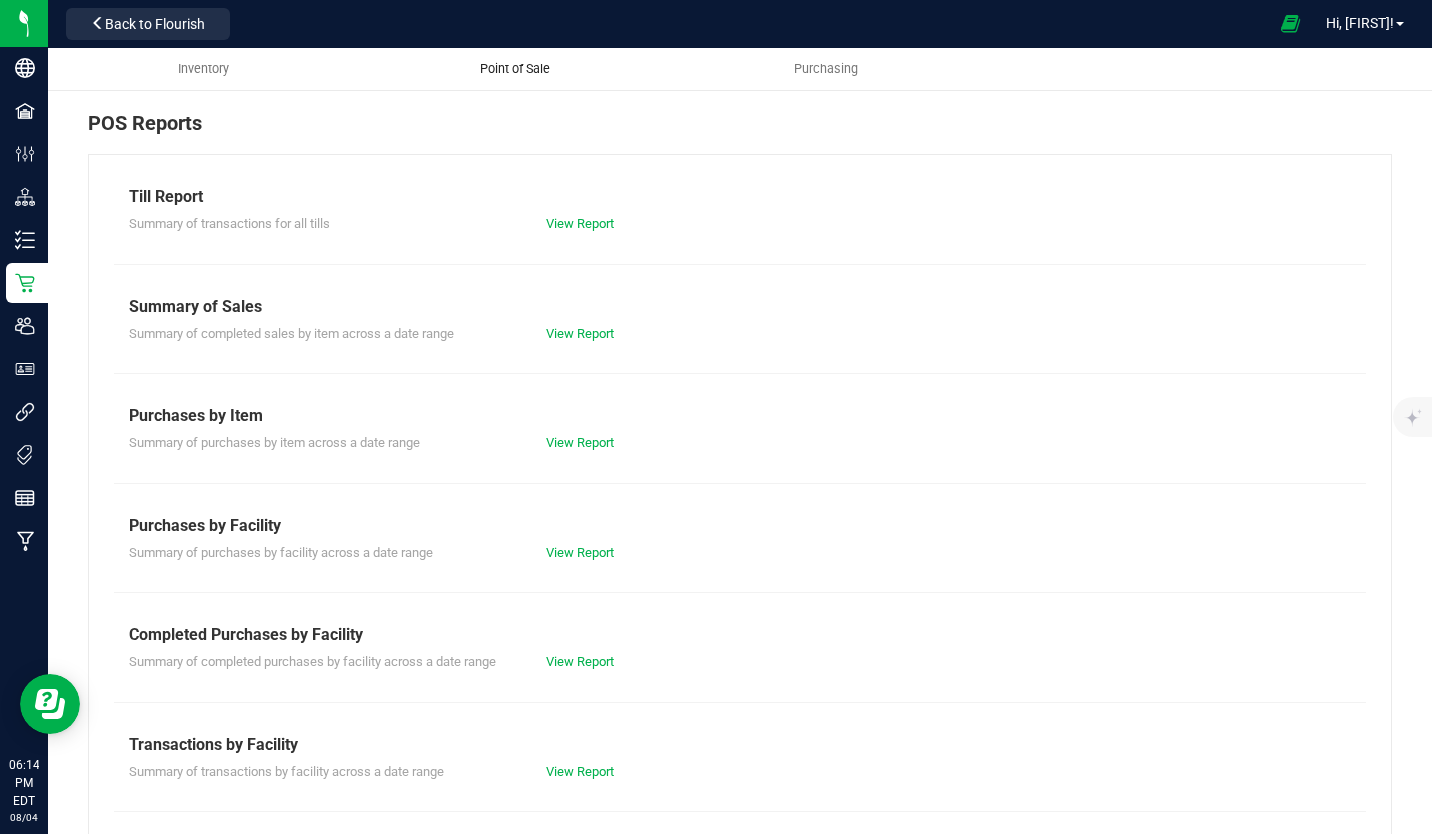 click on "Point of Sale" at bounding box center [515, 69] 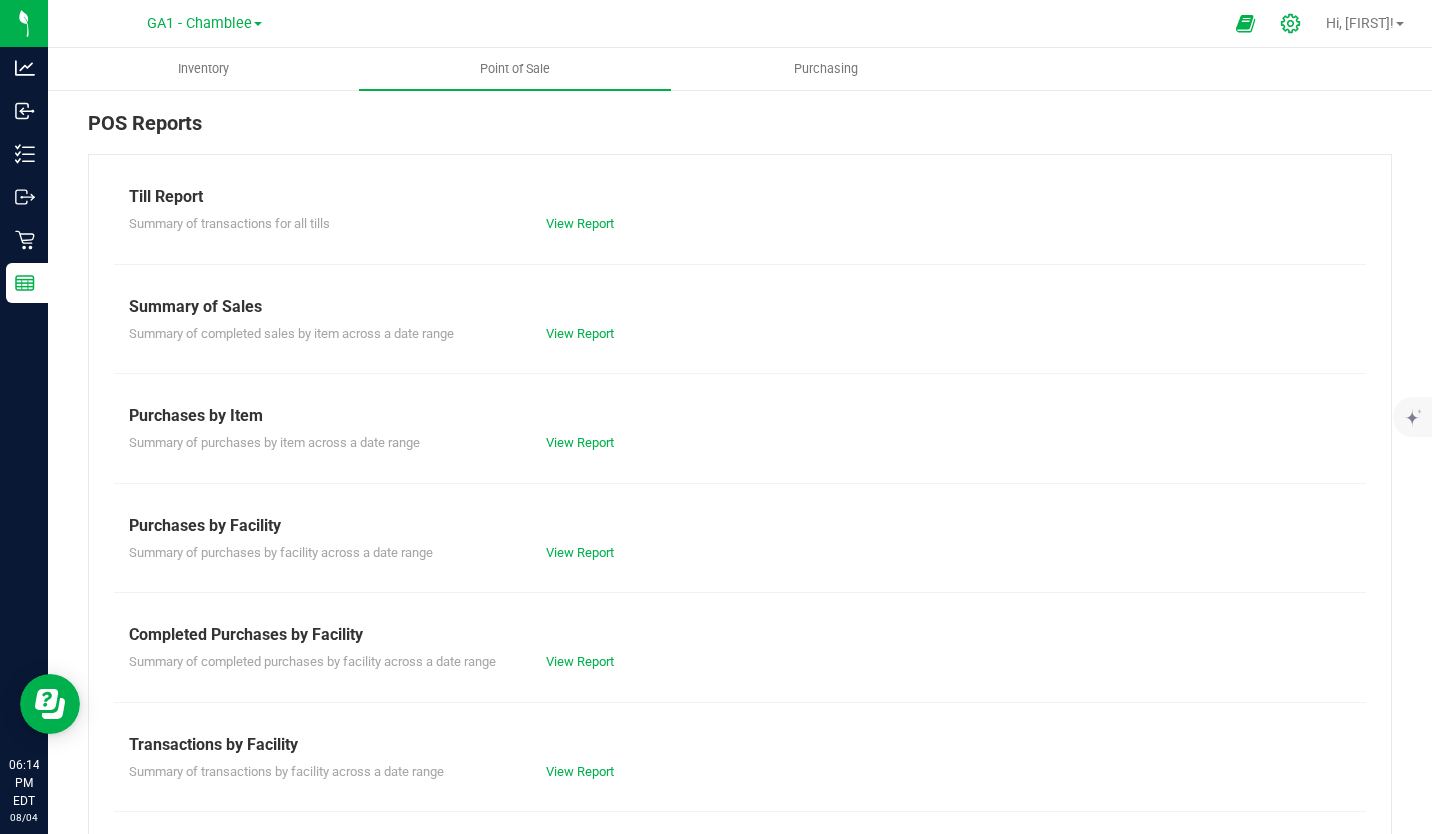 click 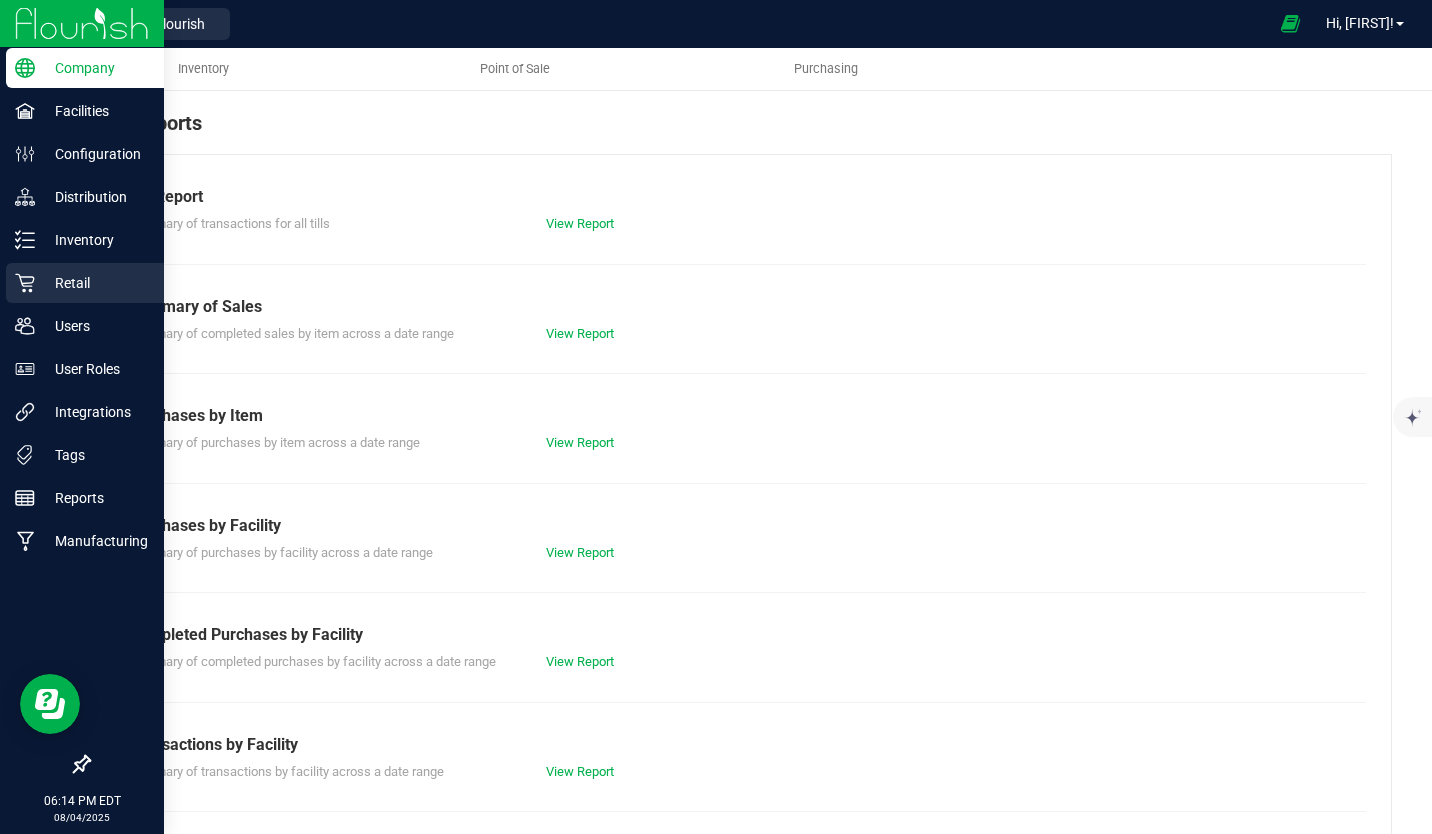click on "Retail" at bounding box center (95, 283) 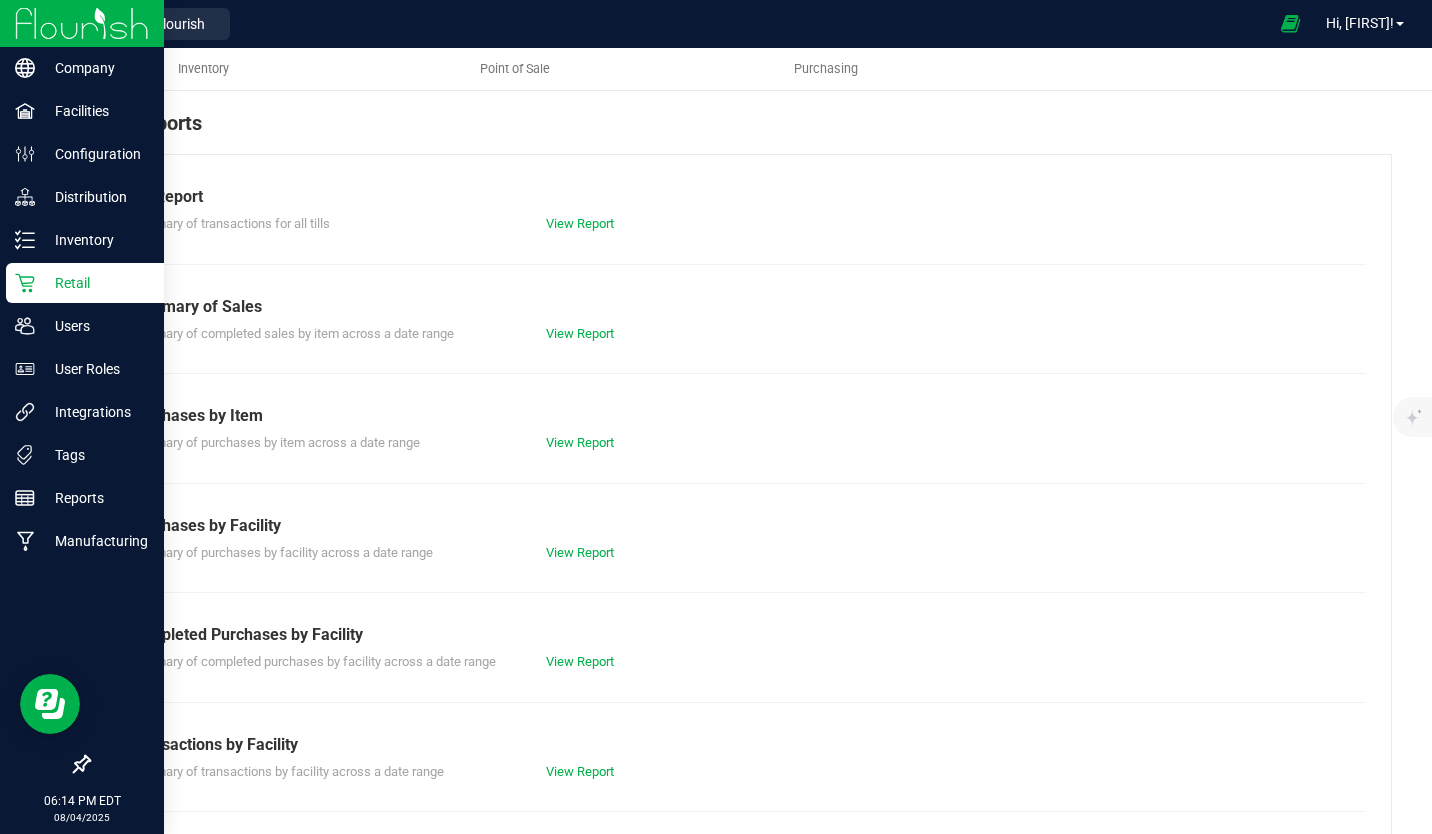 click at bounding box center (82, 23) 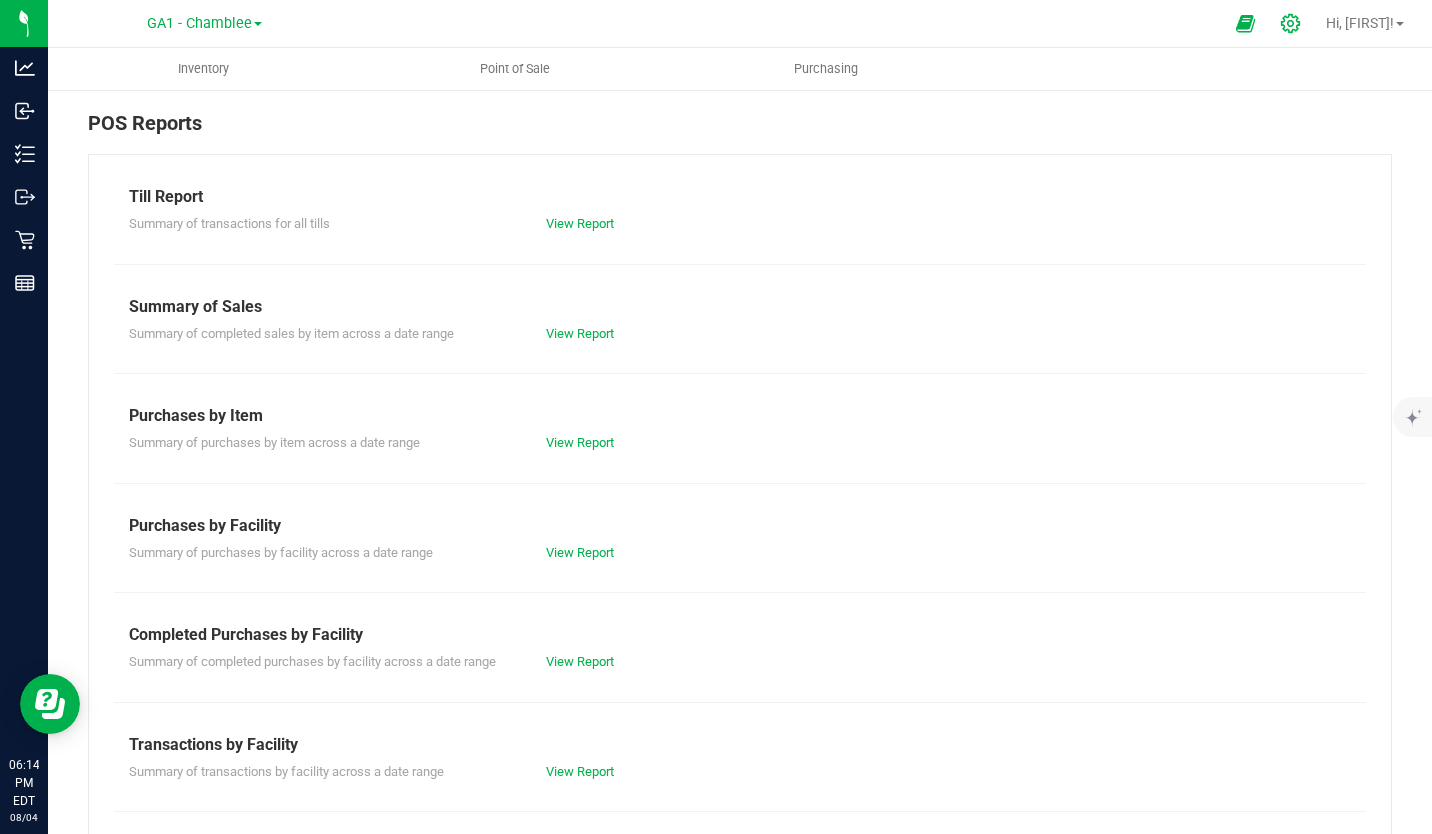 click 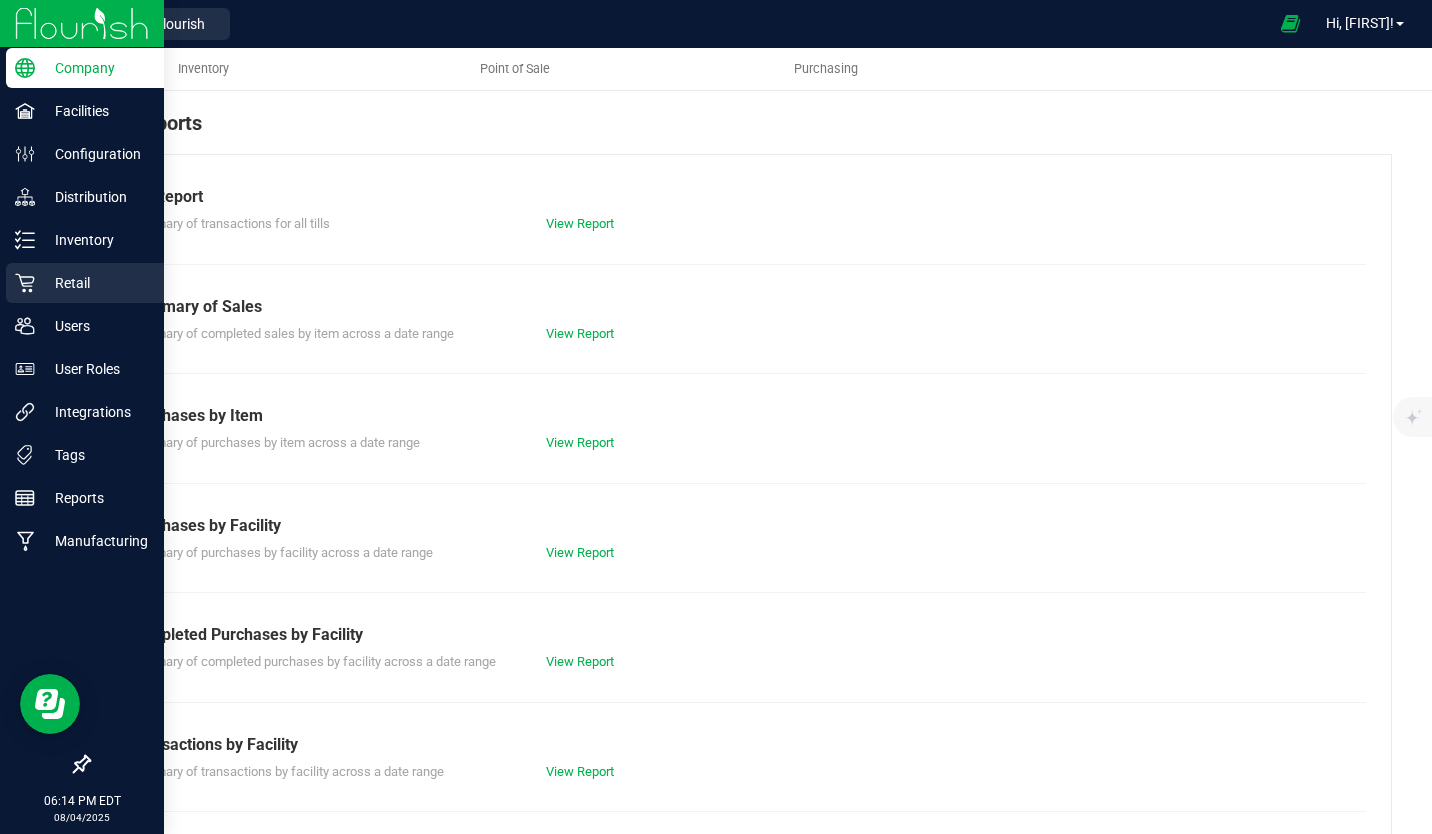 click on "Retail" at bounding box center (95, 283) 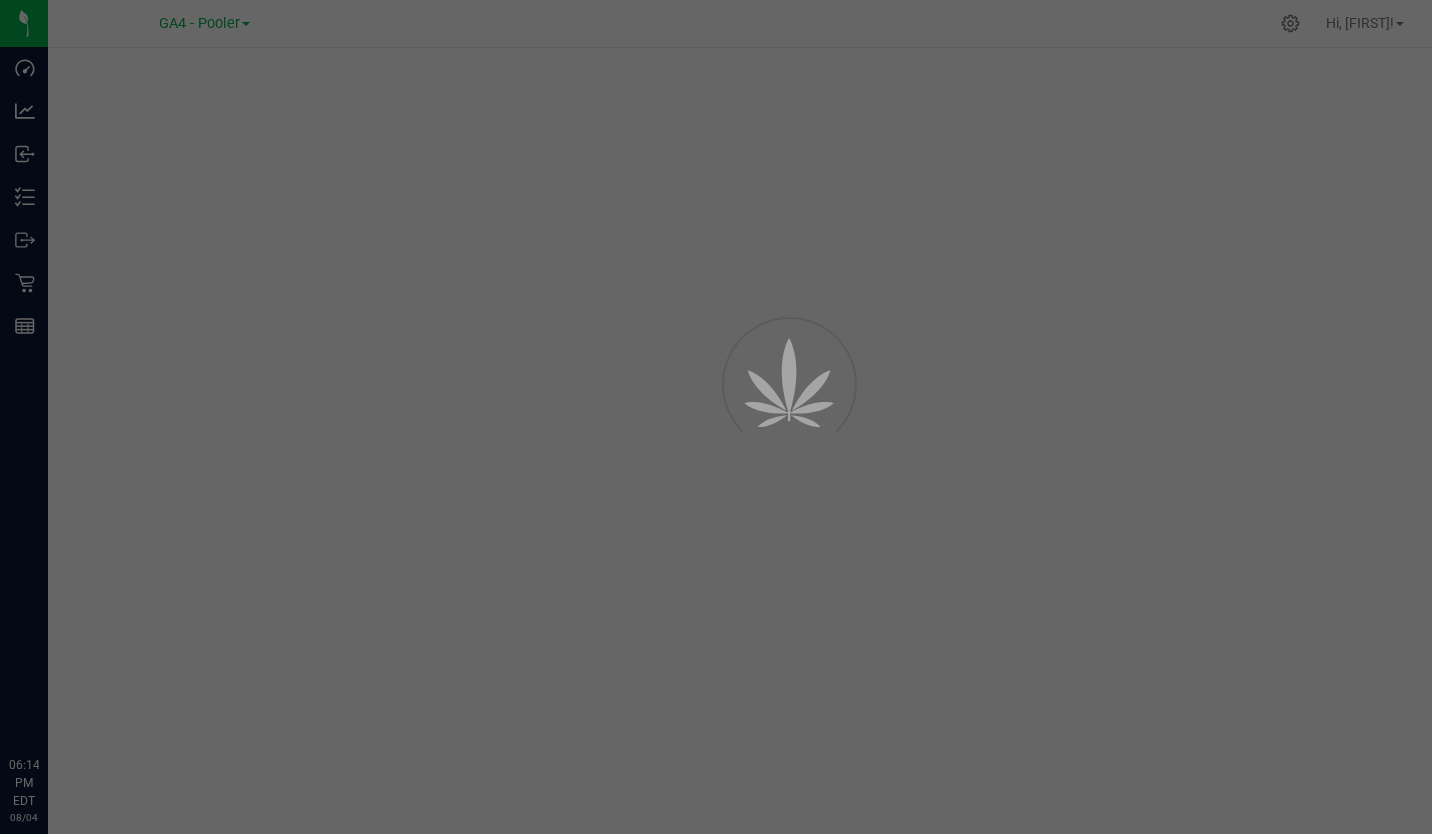 scroll, scrollTop: 0, scrollLeft: 0, axis: both 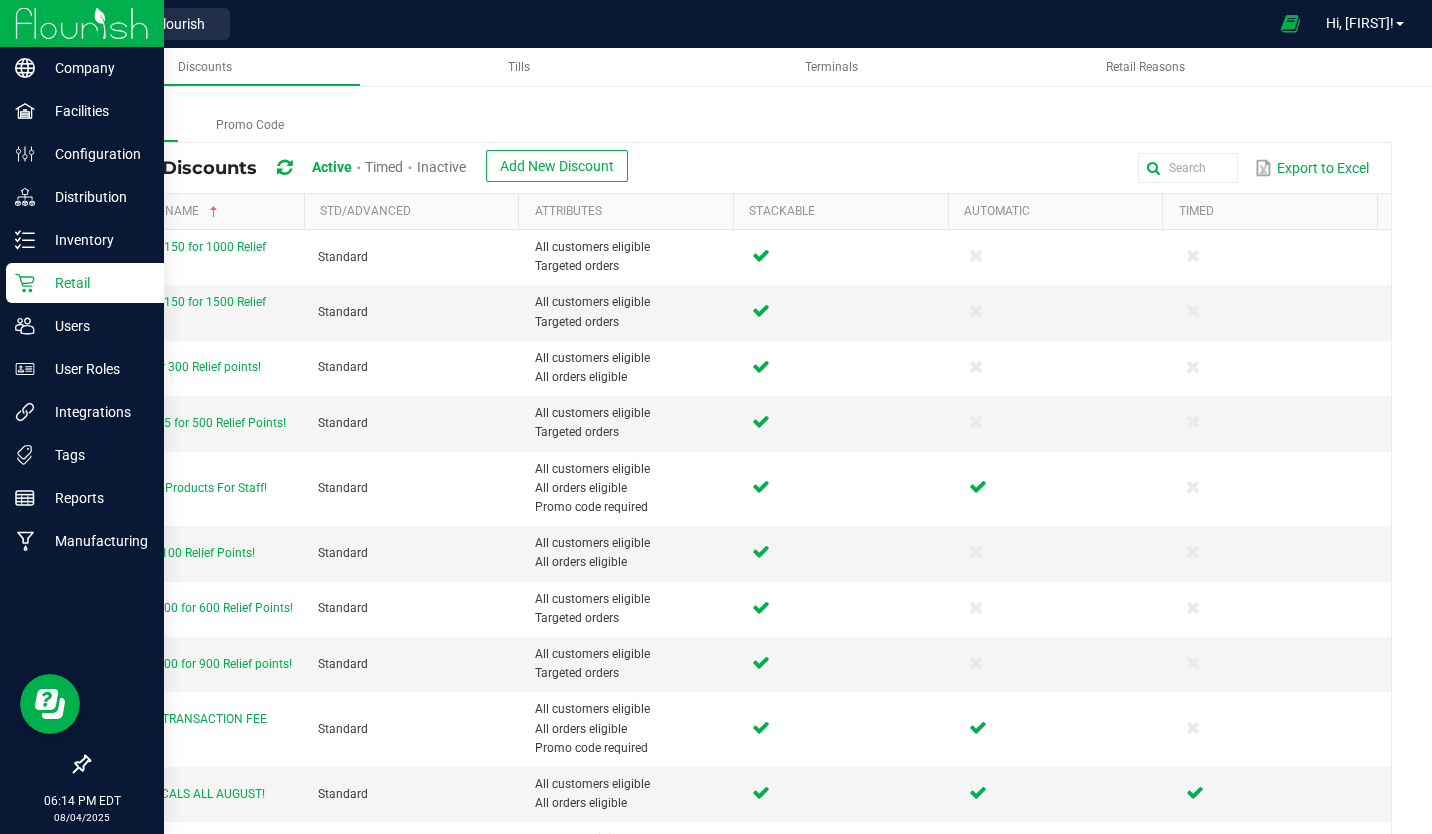 click on "Retail" at bounding box center (95, 283) 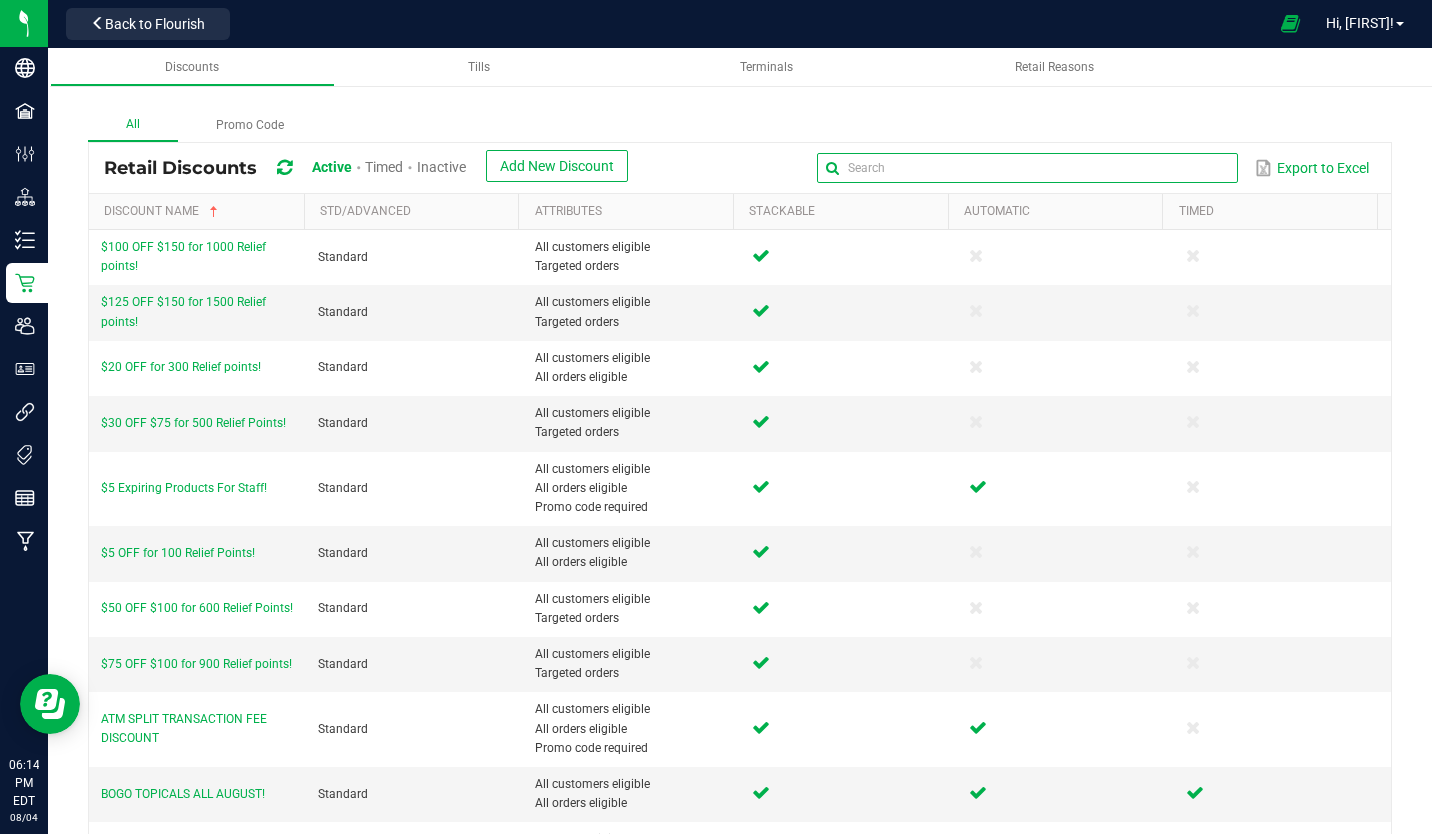 click at bounding box center (1027, 168) 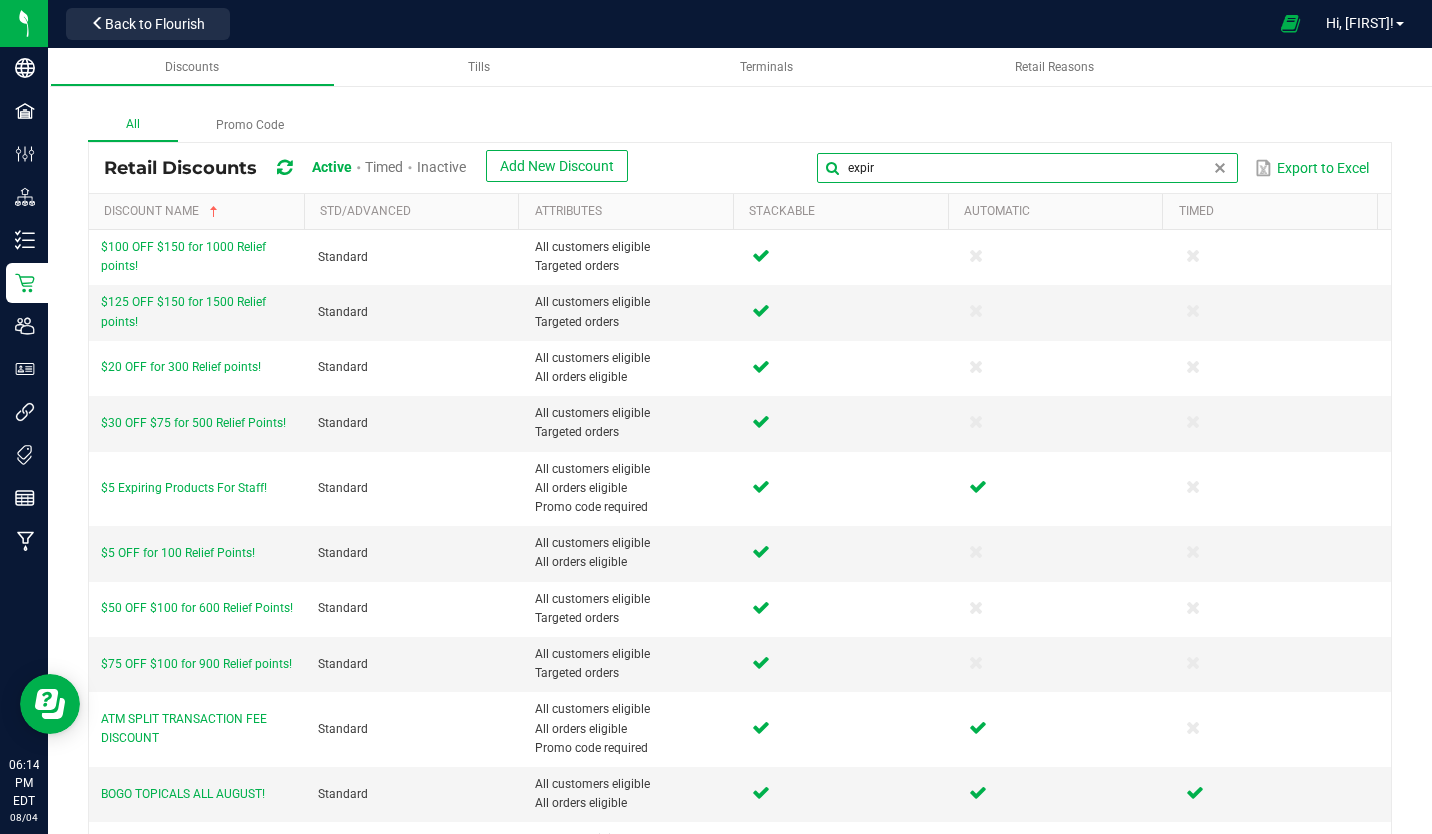 type on "expir" 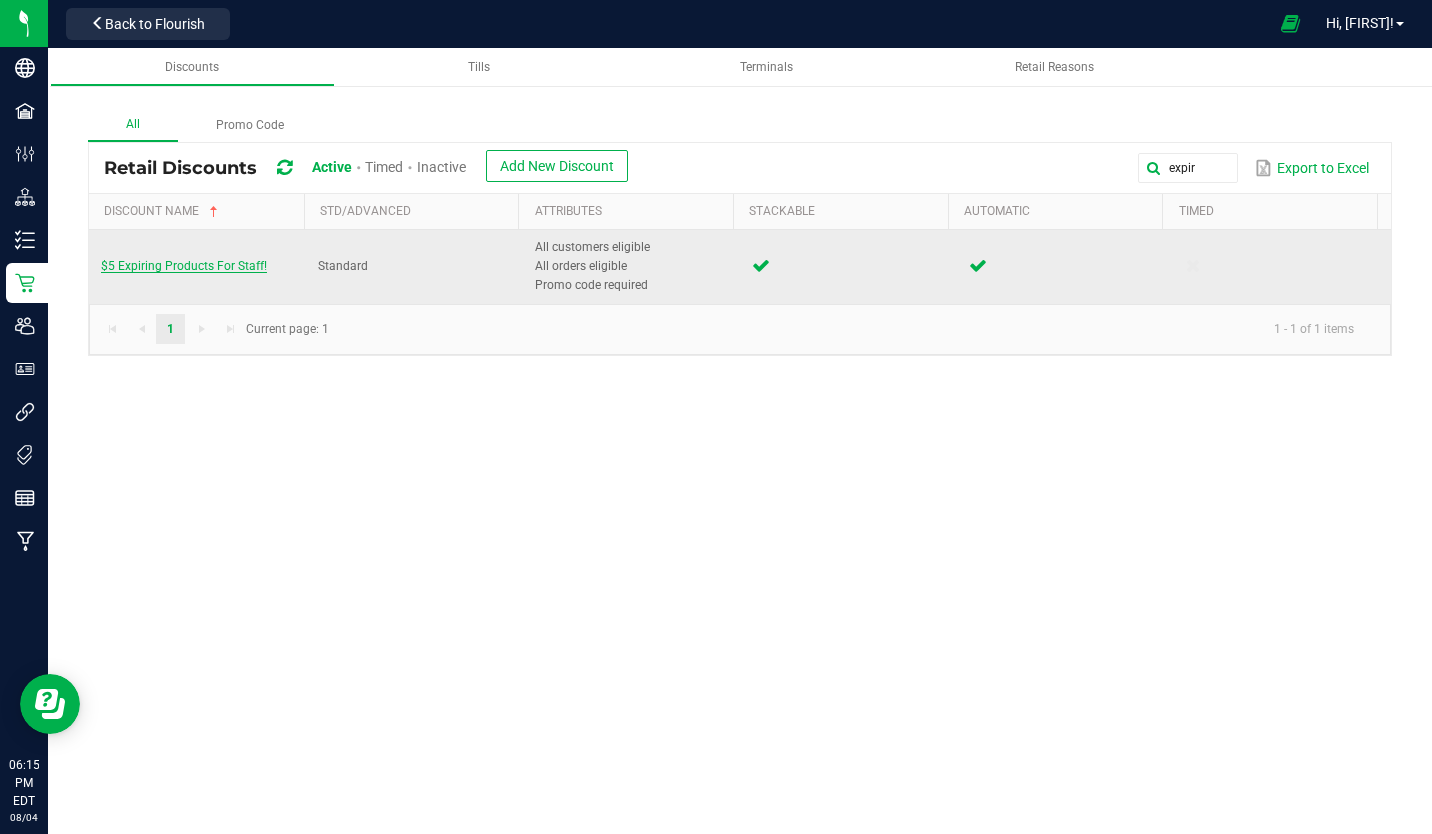 click on "$5 Expiring Products For Staff!" at bounding box center (184, 266) 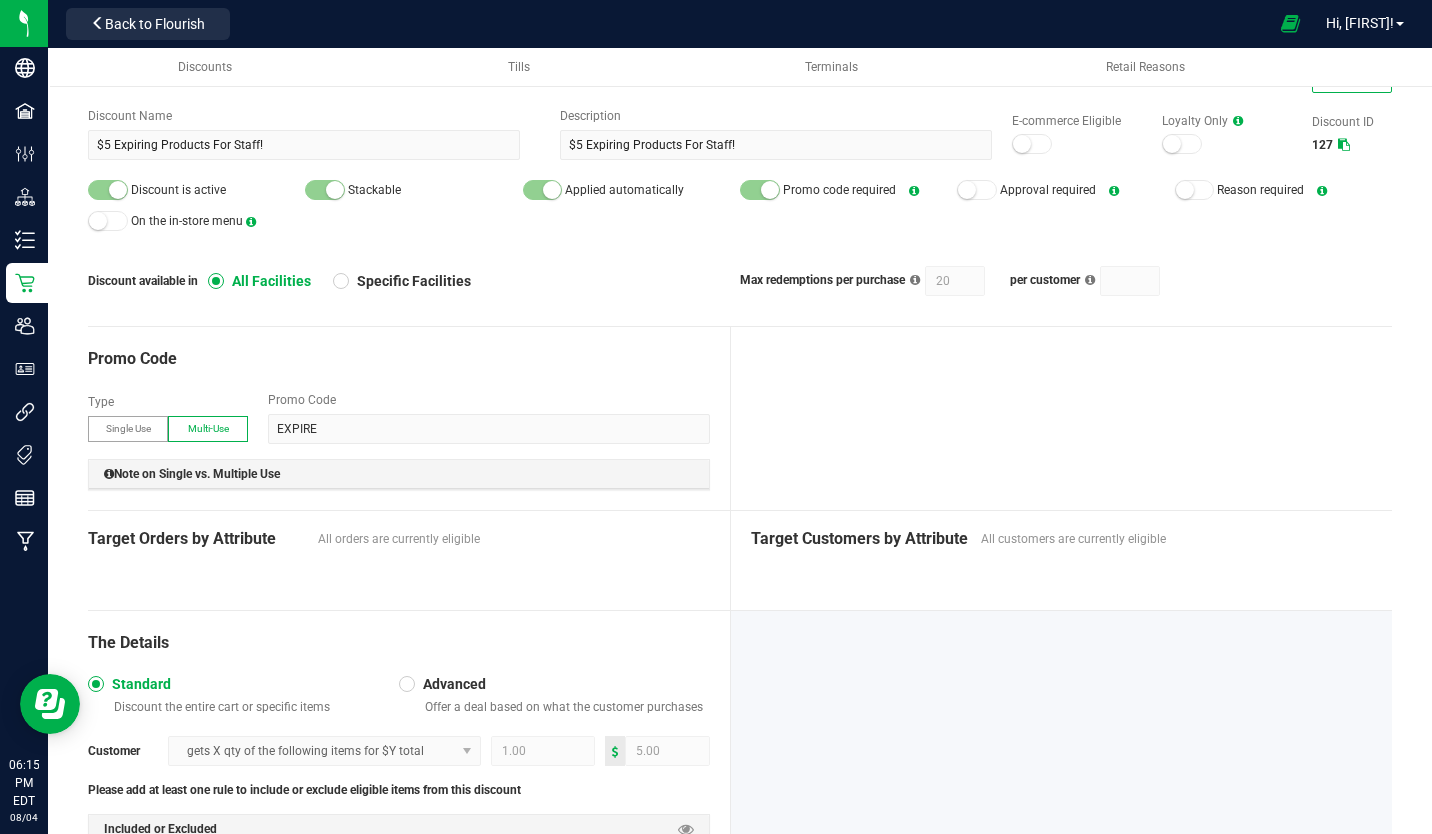 scroll, scrollTop: 522, scrollLeft: 0, axis: vertical 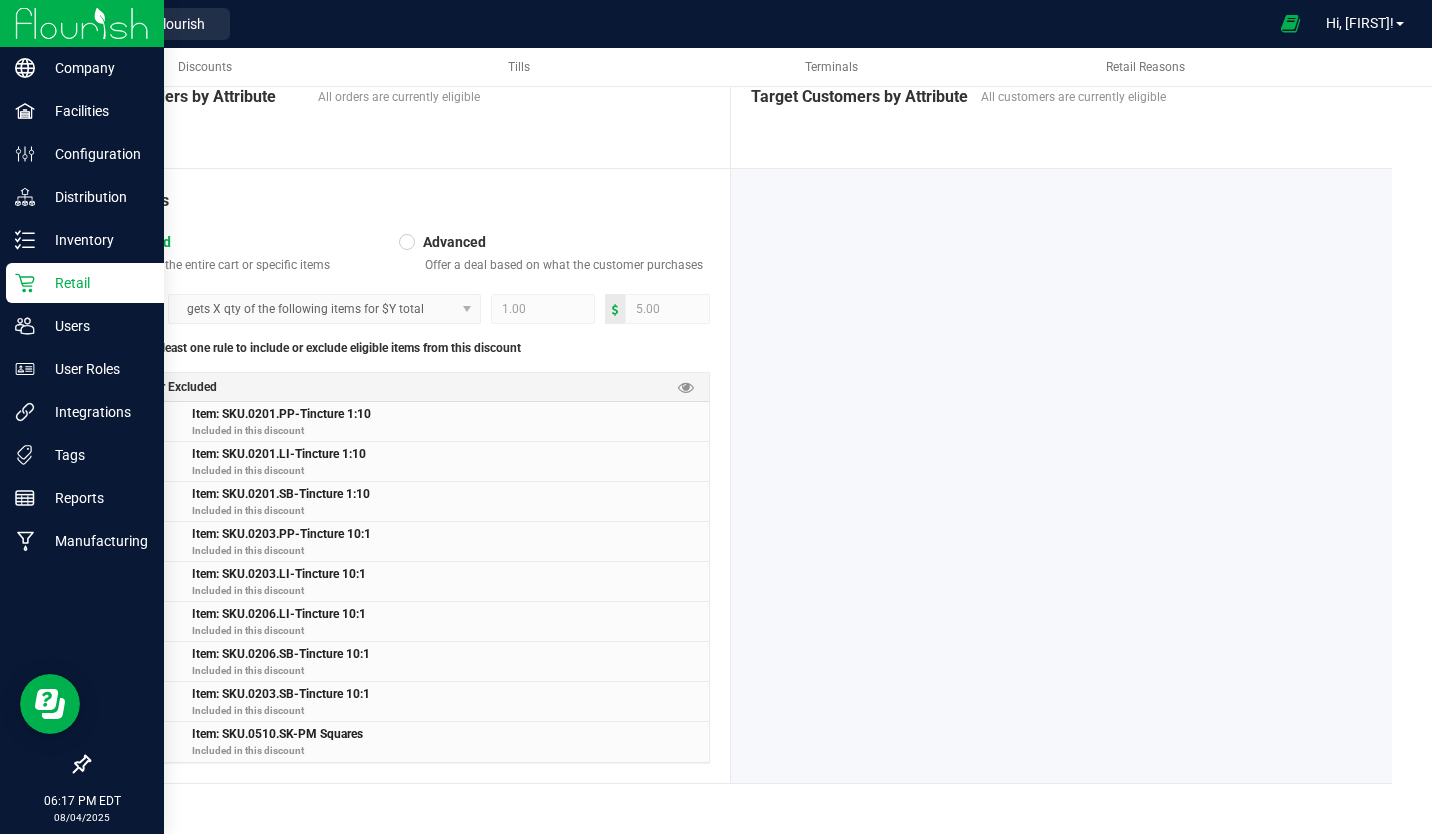 click at bounding box center [82, 23] 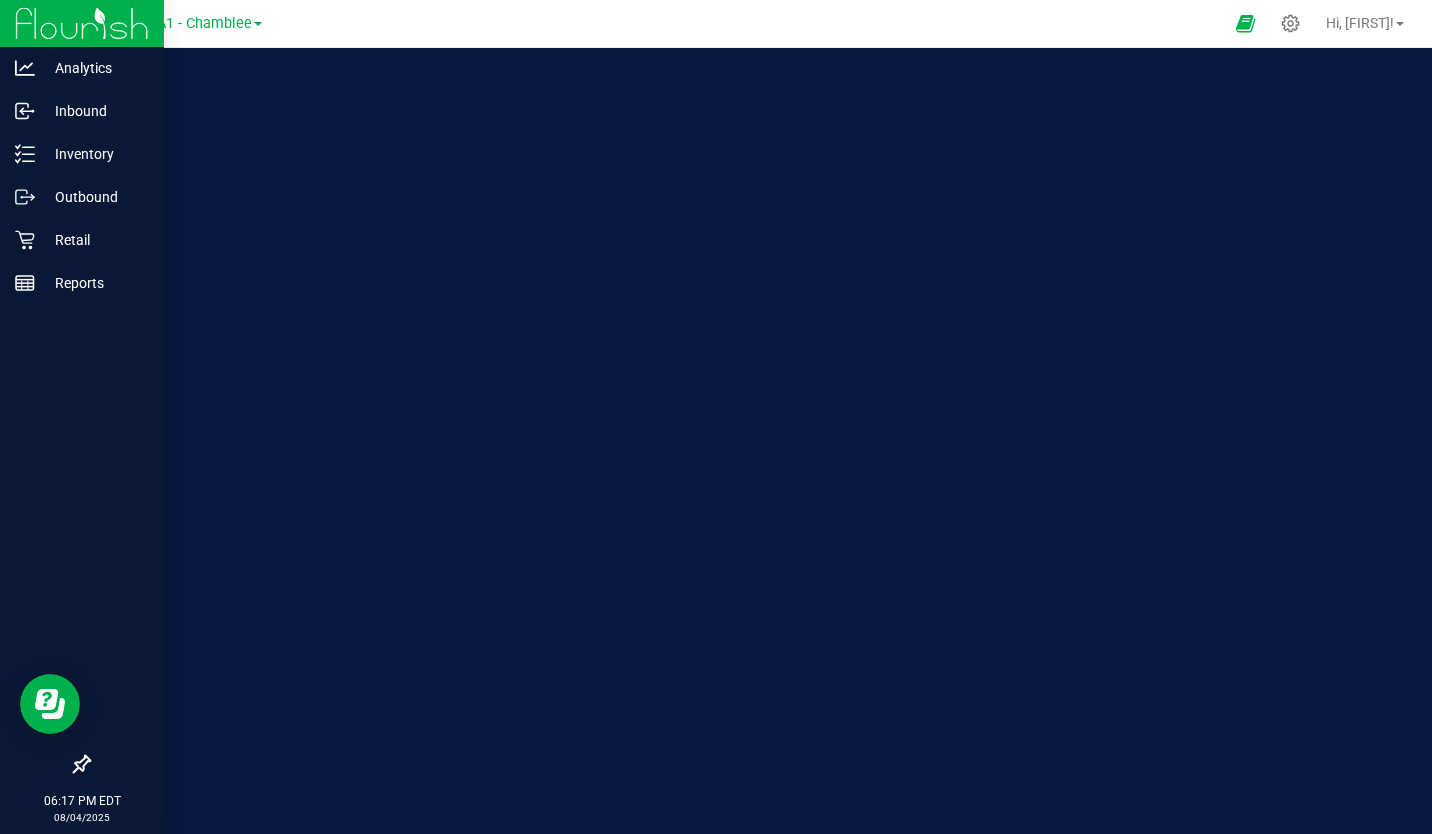 scroll, scrollTop: 0, scrollLeft: 0, axis: both 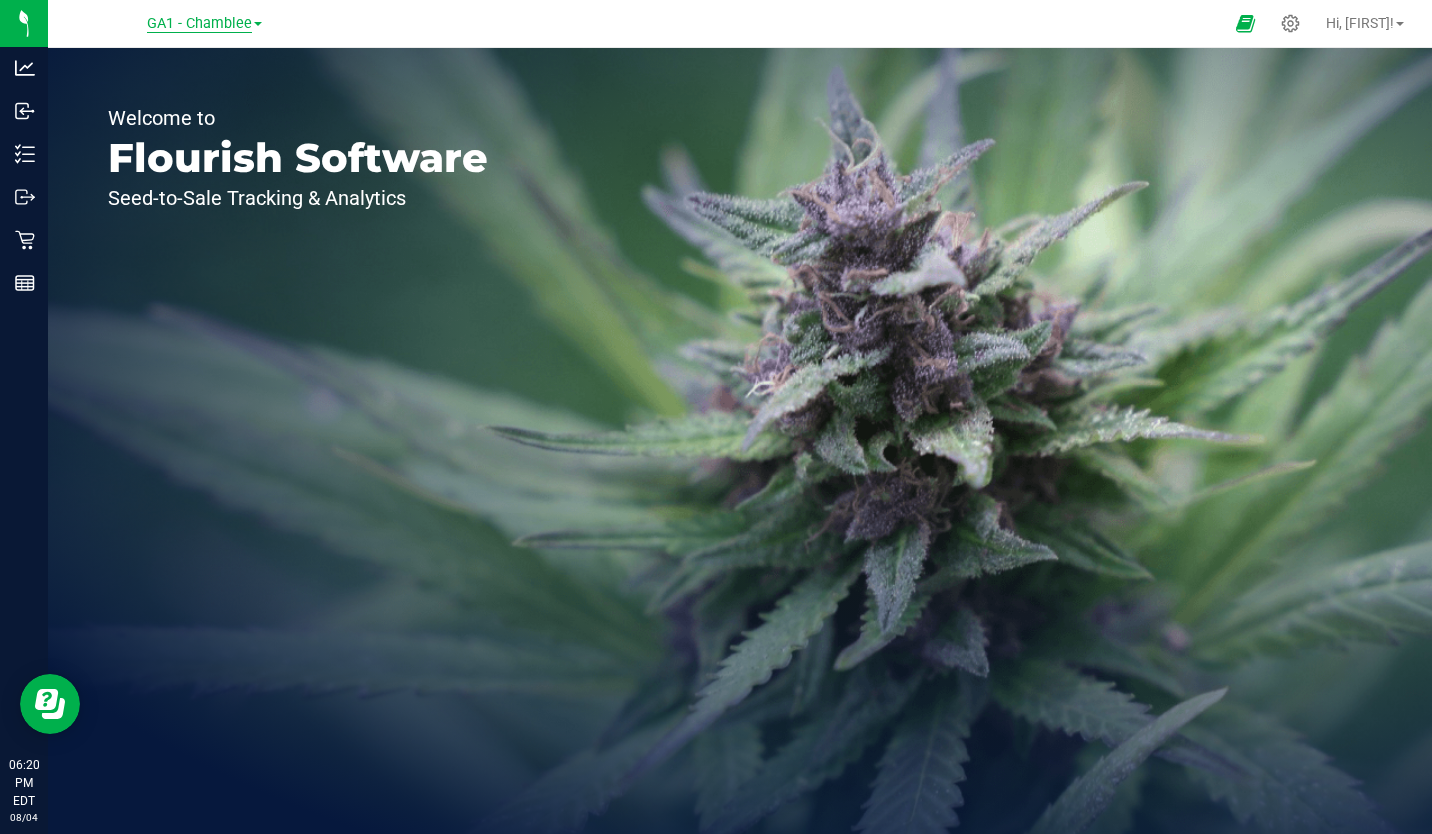 click on "GA1 - Chamblee" at bounding box center [199, 24] 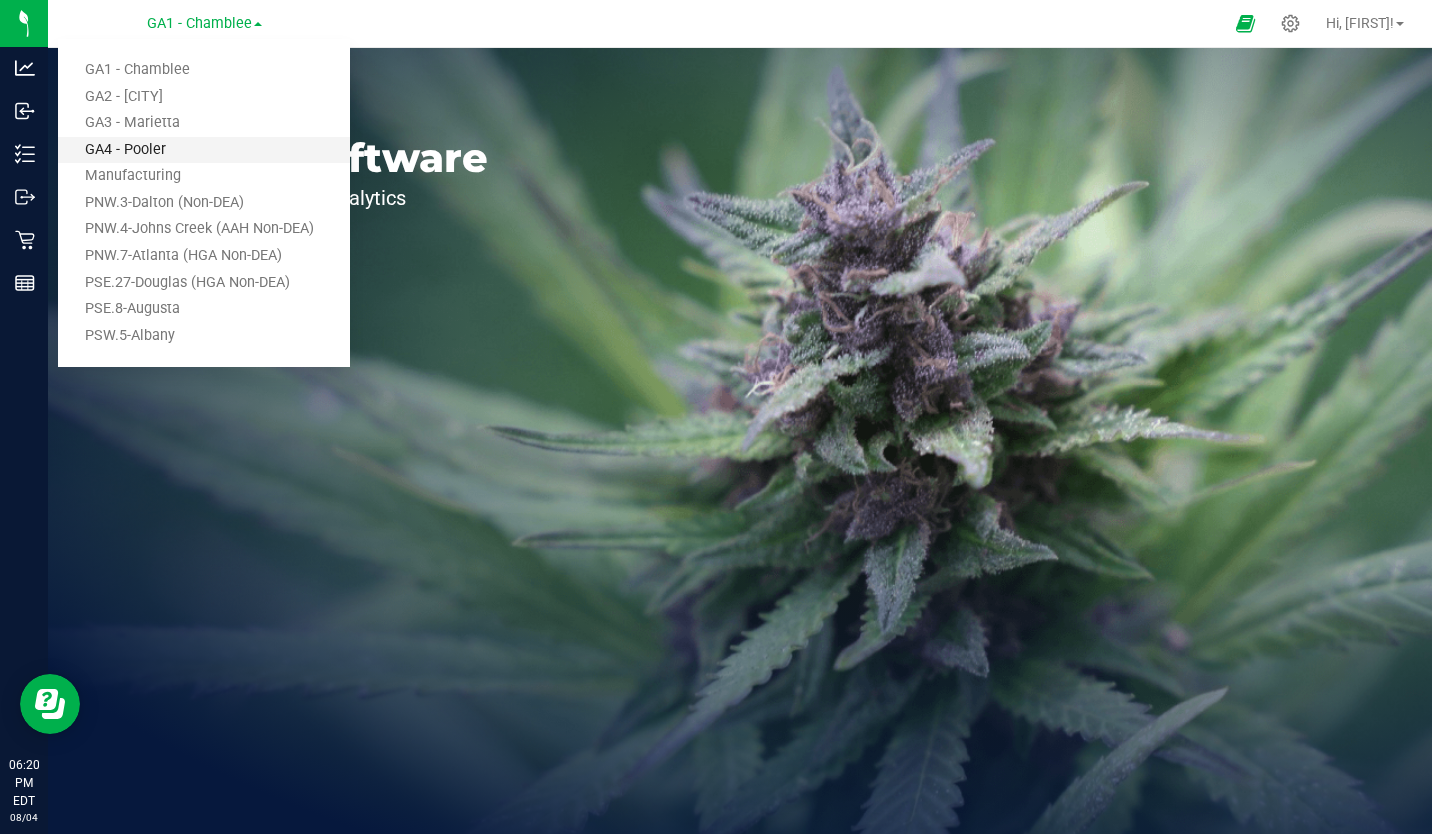 click on "GA4 - Pooler" at bounding box center [204, 150] 